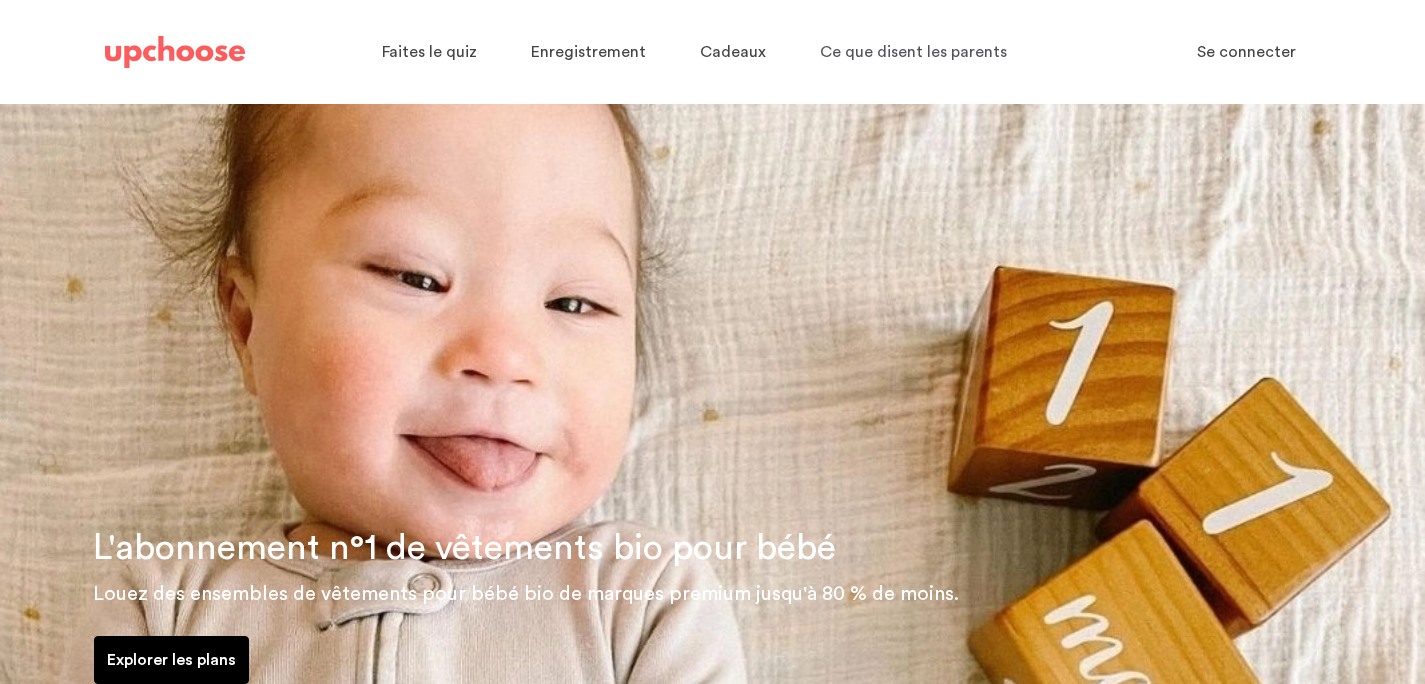 scroll, scrollTop: 0, scrollLeft: 0, axis: both 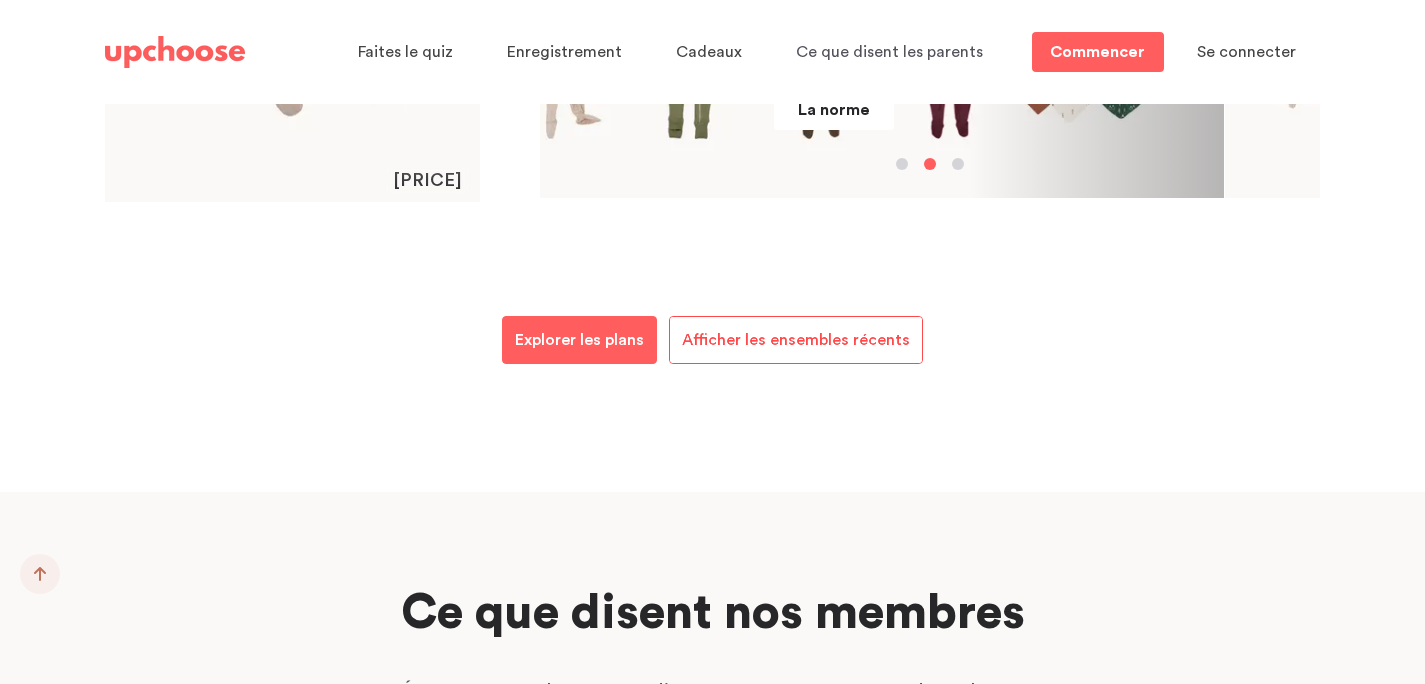 click on "Afficher les ensembles récents" at bounding box center (796, 340) 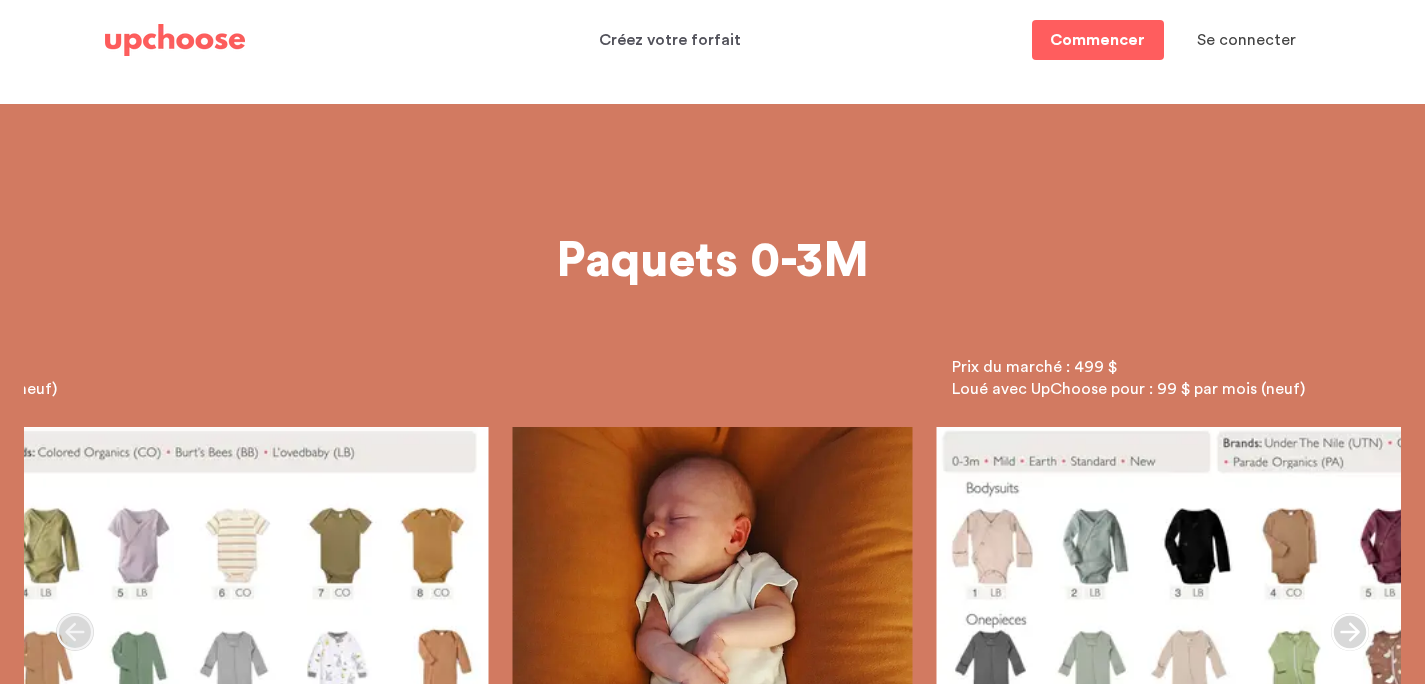 scroll, scrollTop: 0, scrollLeft: 0, axis: both 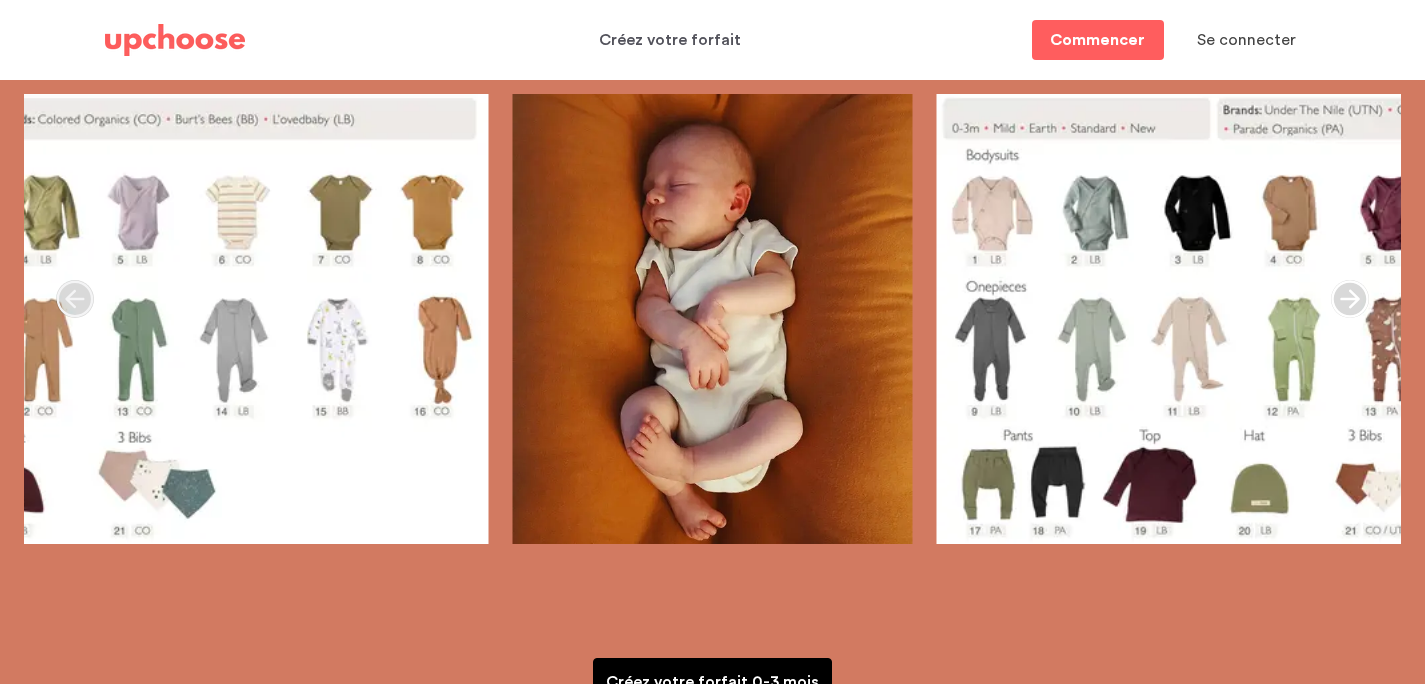 click on "Image d'un lot de vêtements pour bébé UpChoose" at bounding box center [1337, 319] 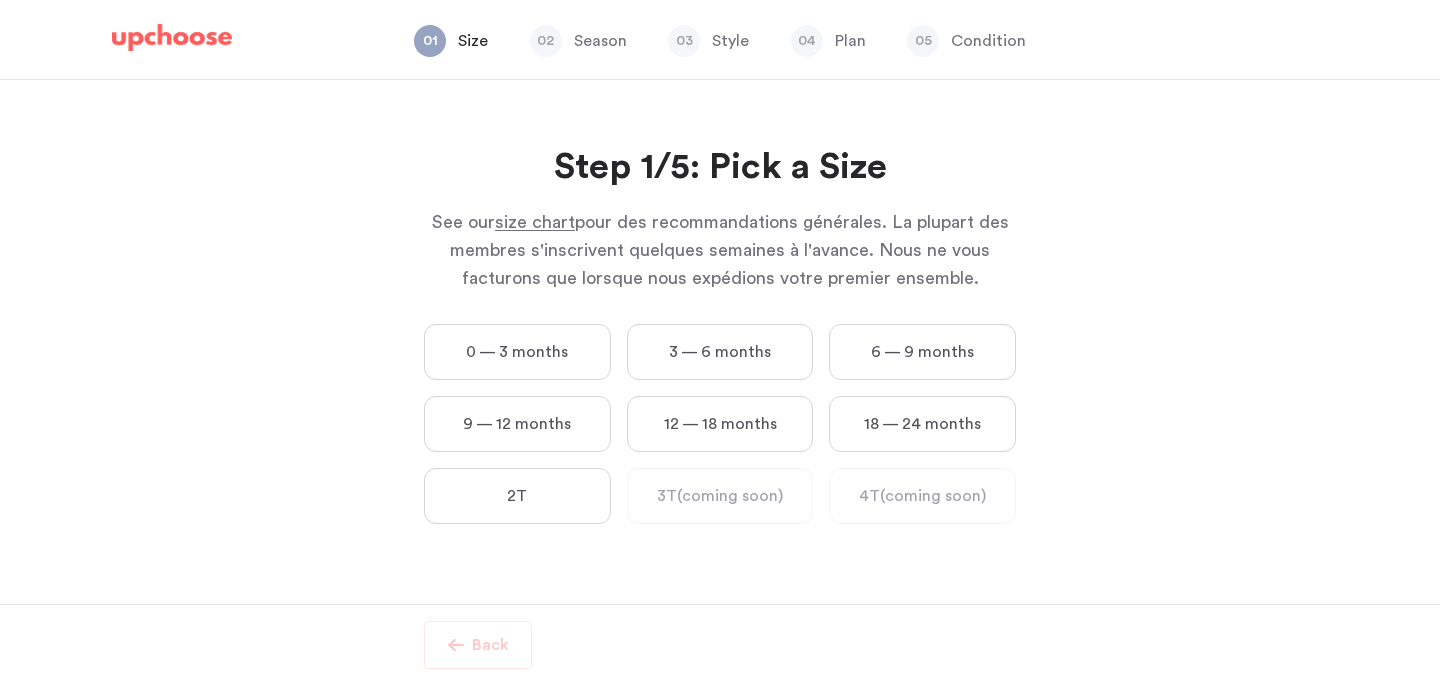 scroll, scrollTop: 0, scrollLeft: 0, axis: both 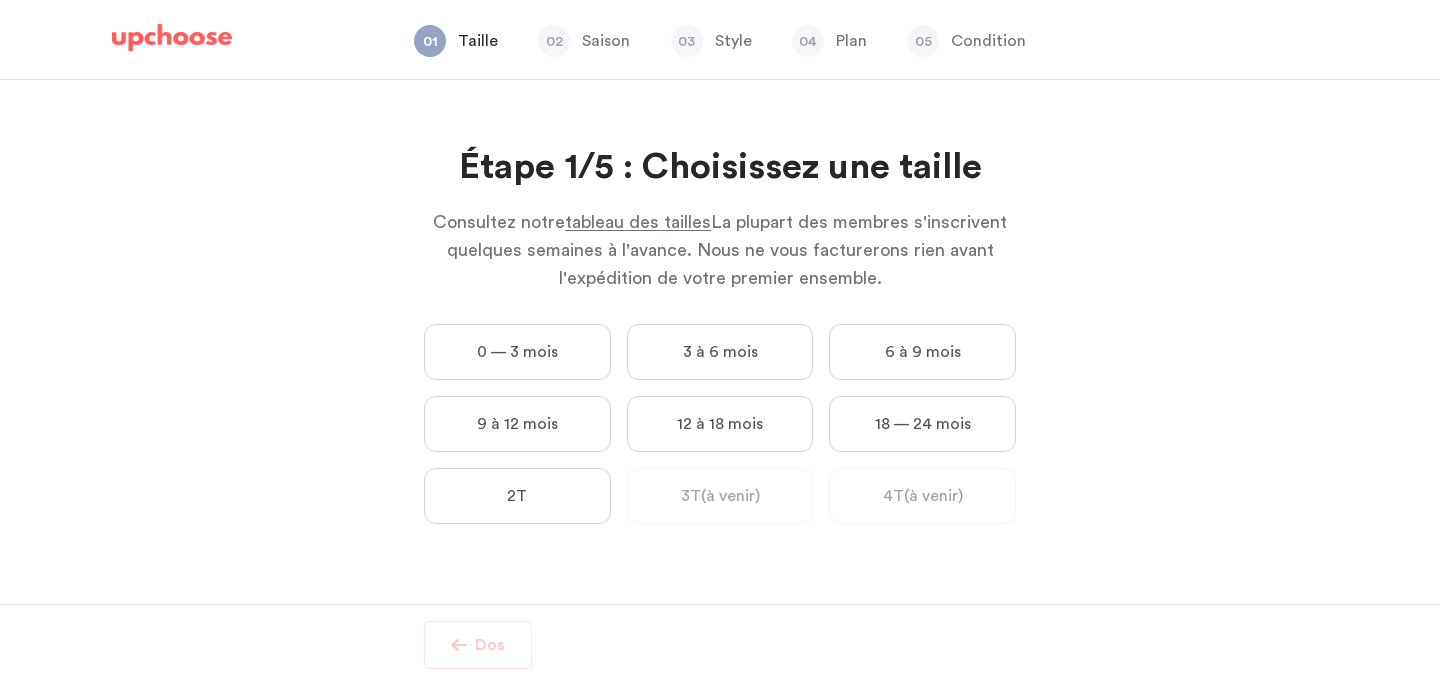 click on "3 à 6 mois" at bounding box center (720, 352) 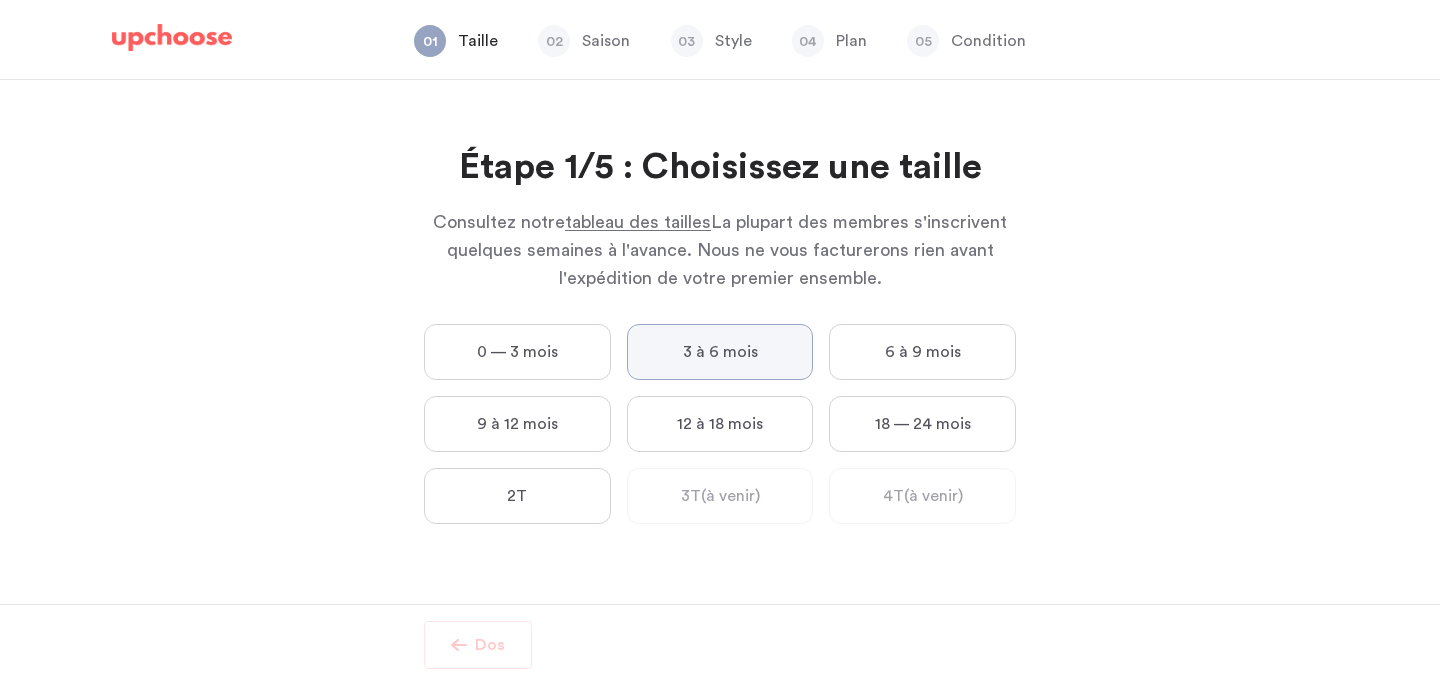 click on "3 à 6 mois" at bounding box center [0, 0] 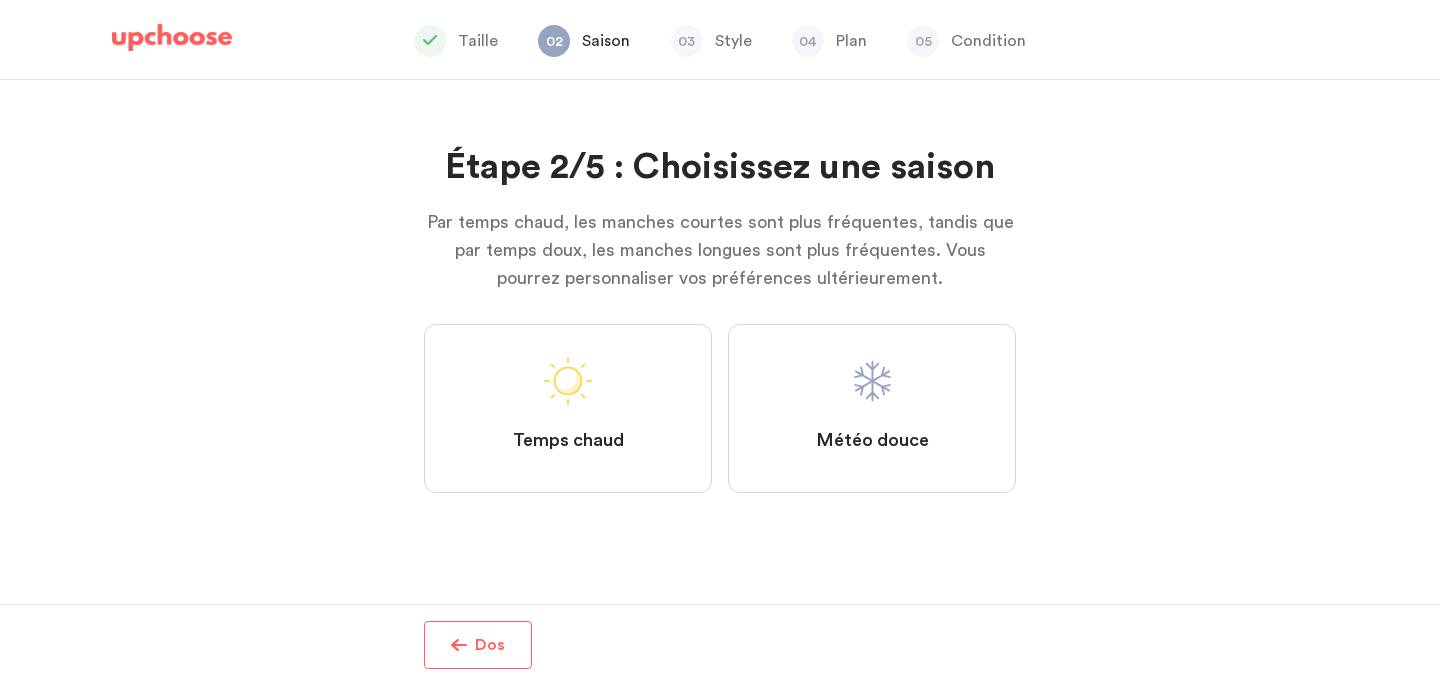click on "Temps chaud" at bounding box center [568, 440] 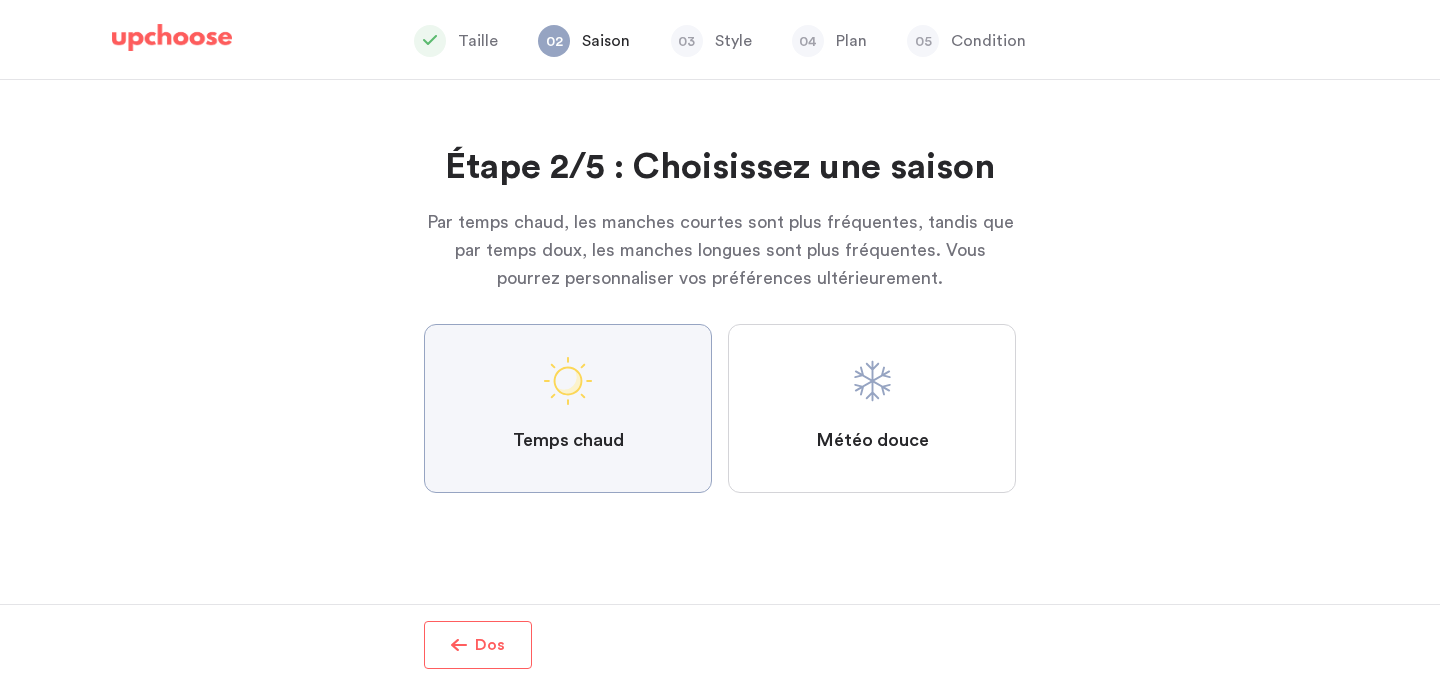 click on "Temps chaud" at bounding box center [0, 0] 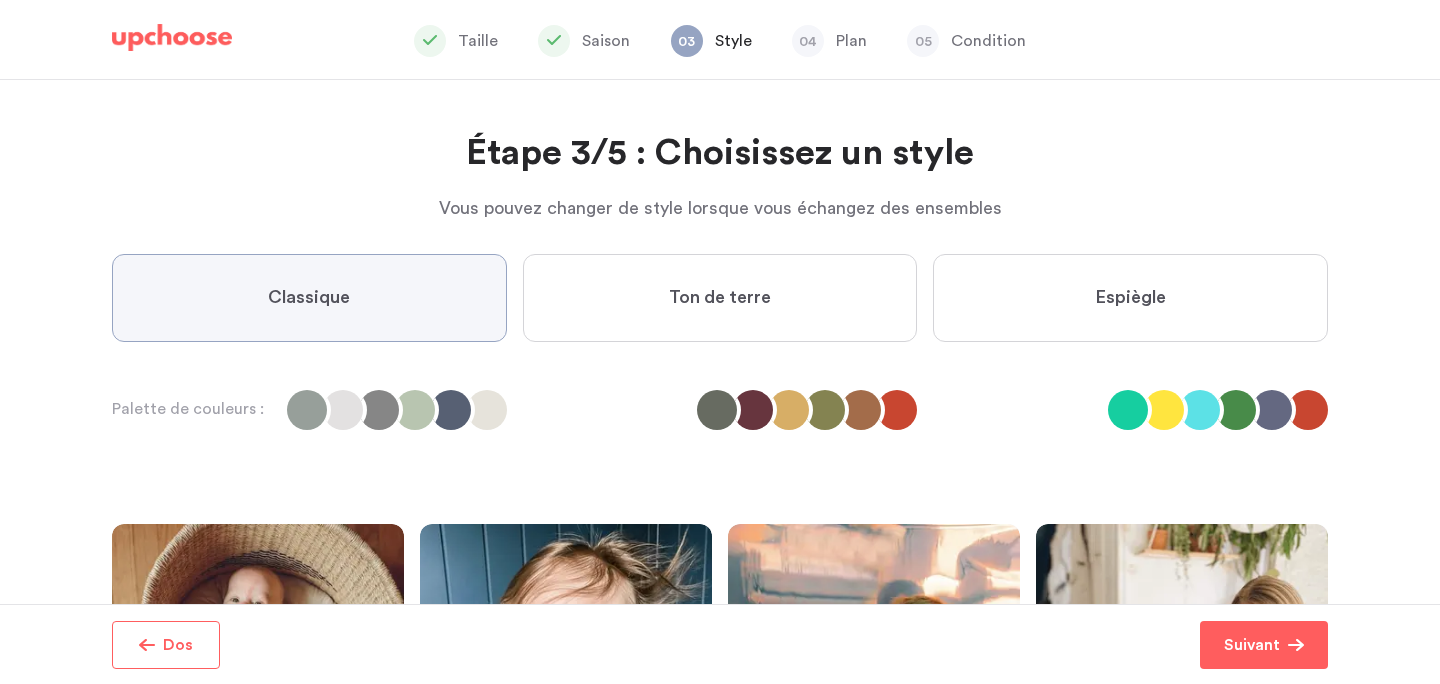 scroll, scrollTop: 5, scrollLeft: 0, axis: vertical 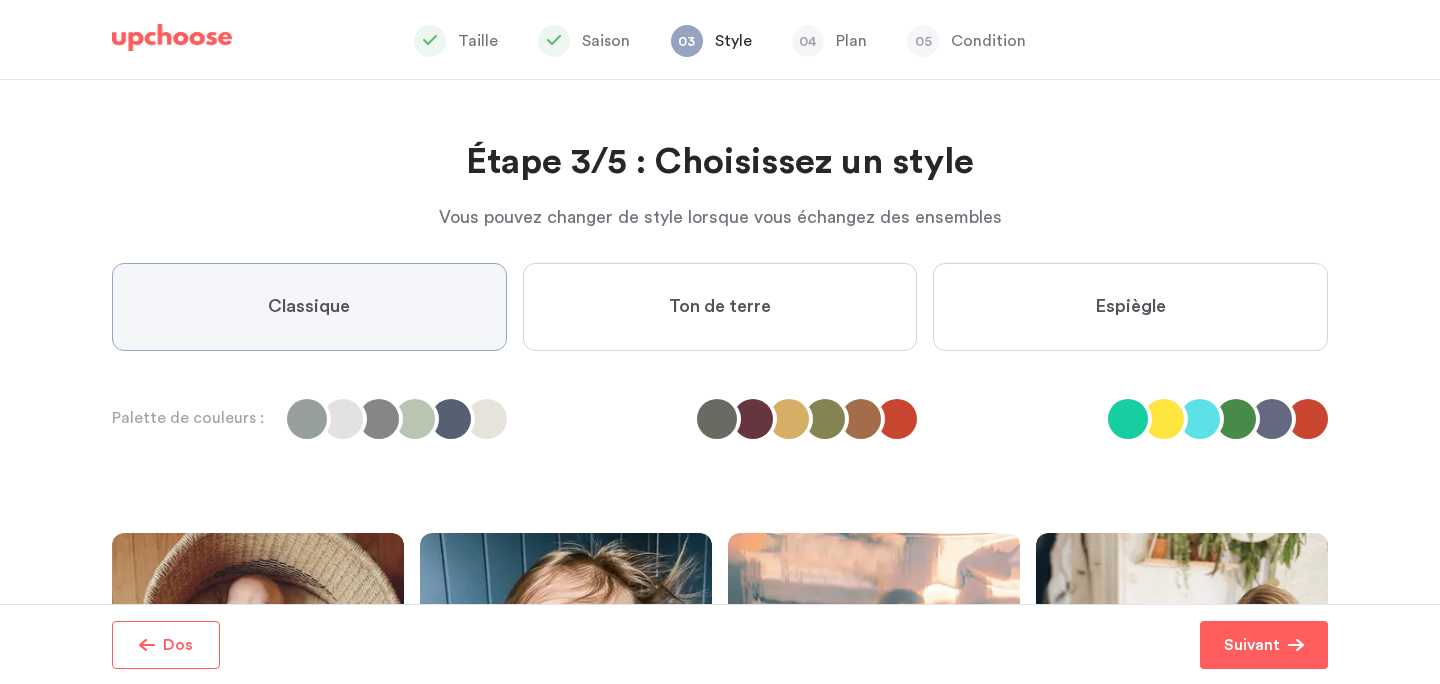 click on "Espiègle" at bounding box center (1130, 306) 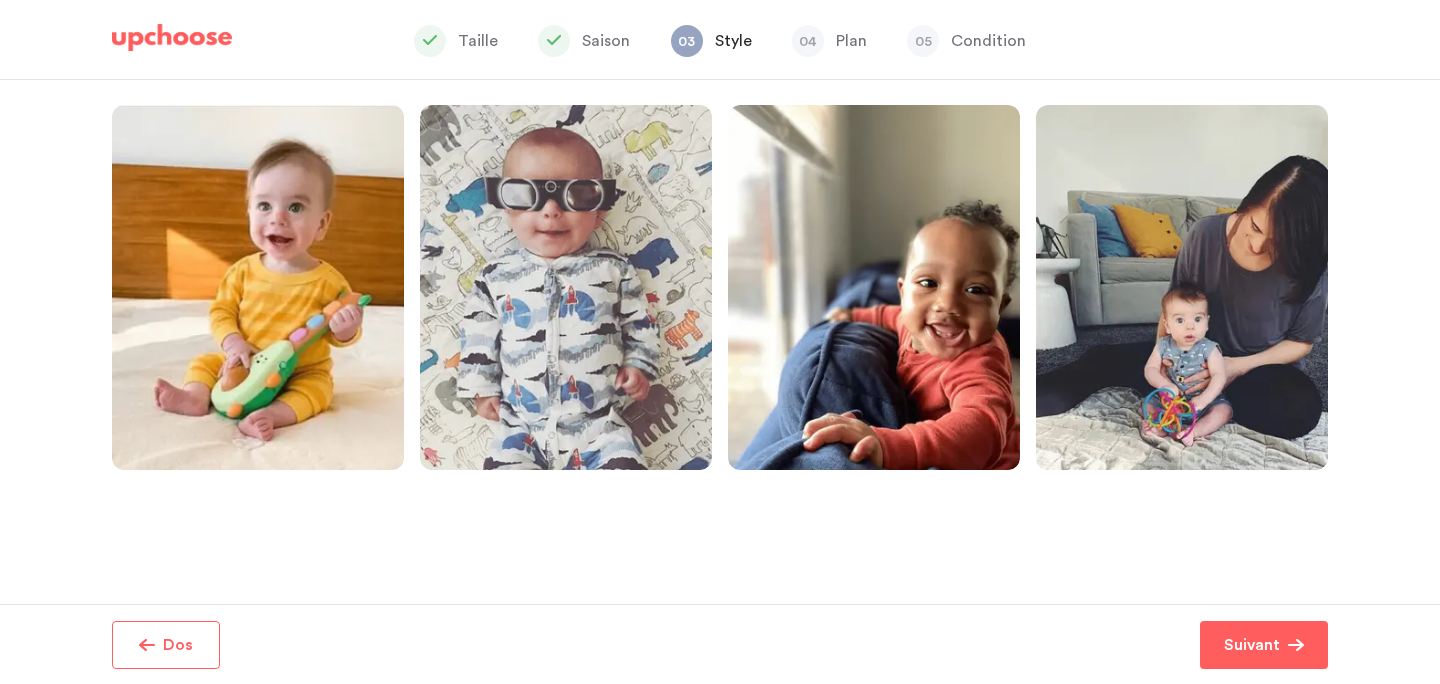 scroll, scrollTop: 464, scrollLeft: 0, axis: vertical 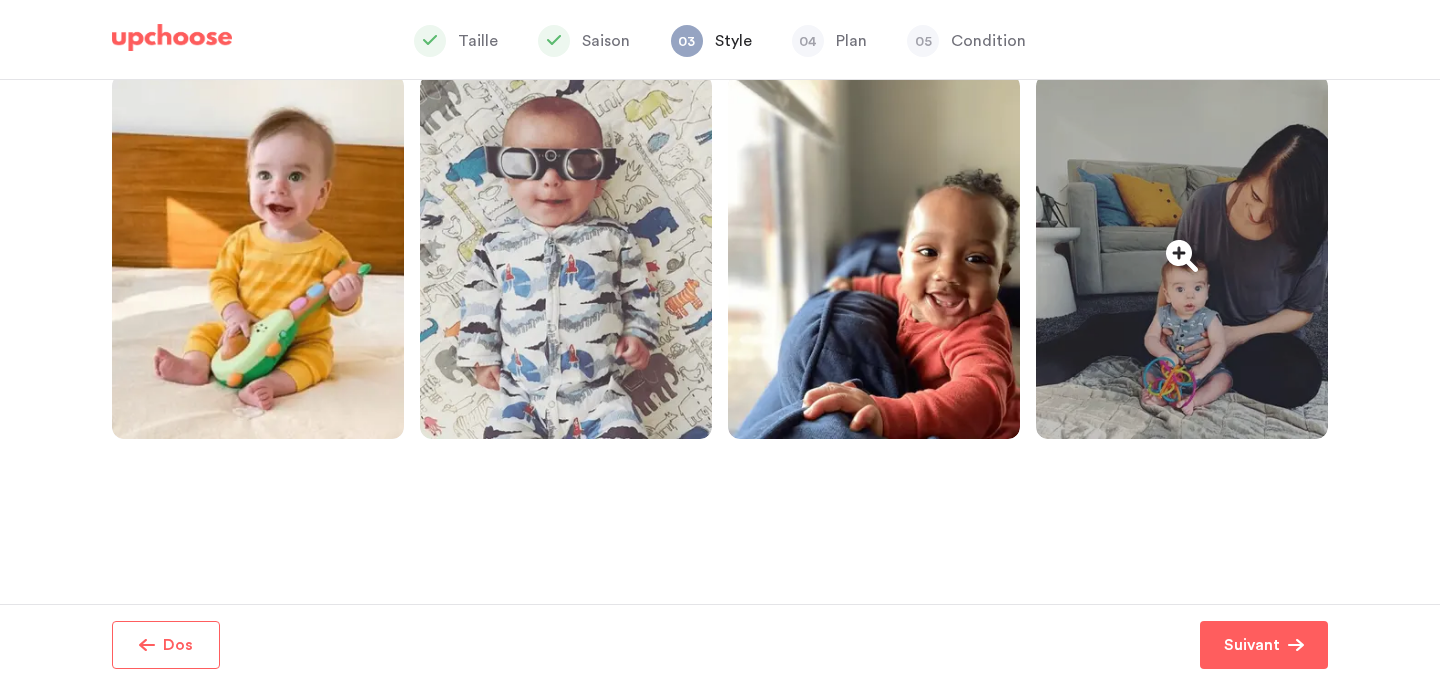 click at bounding box center (1182, 256) 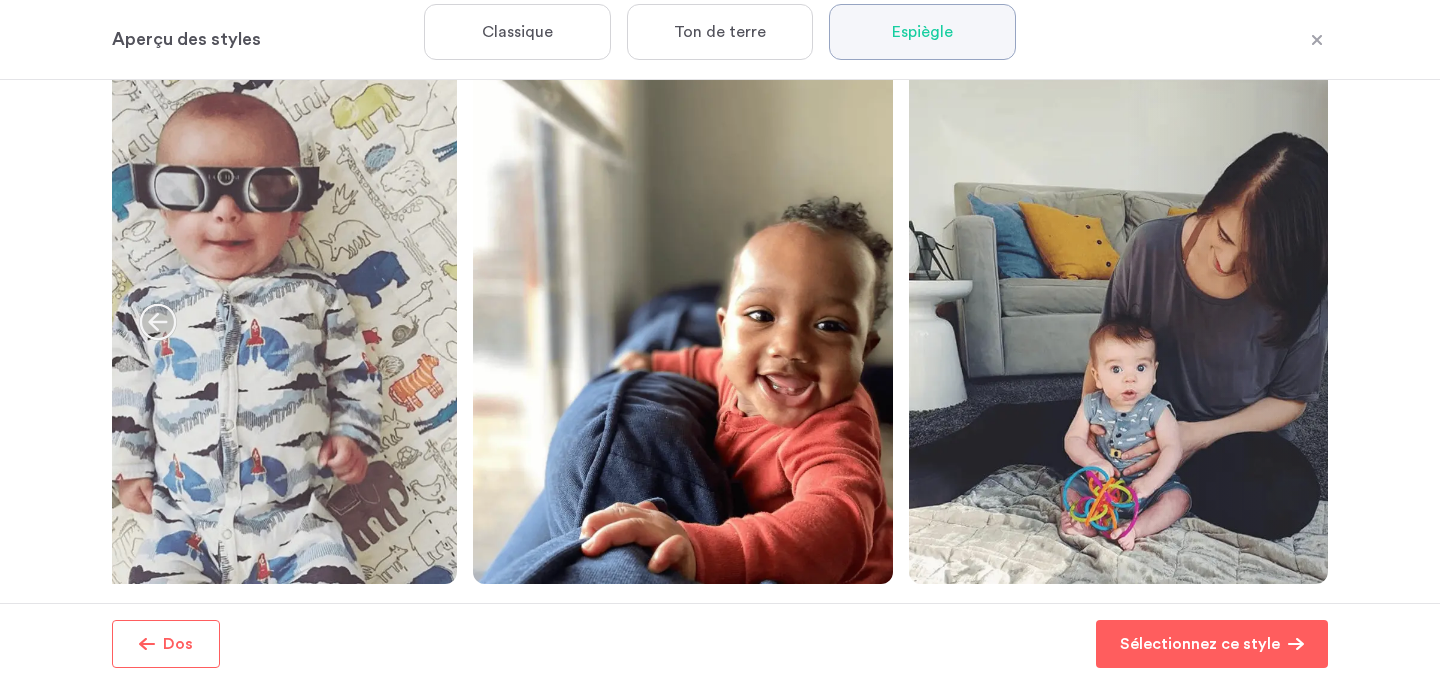 scroll, scrollTop: 169, scrollLeft: 0, axis: vertical 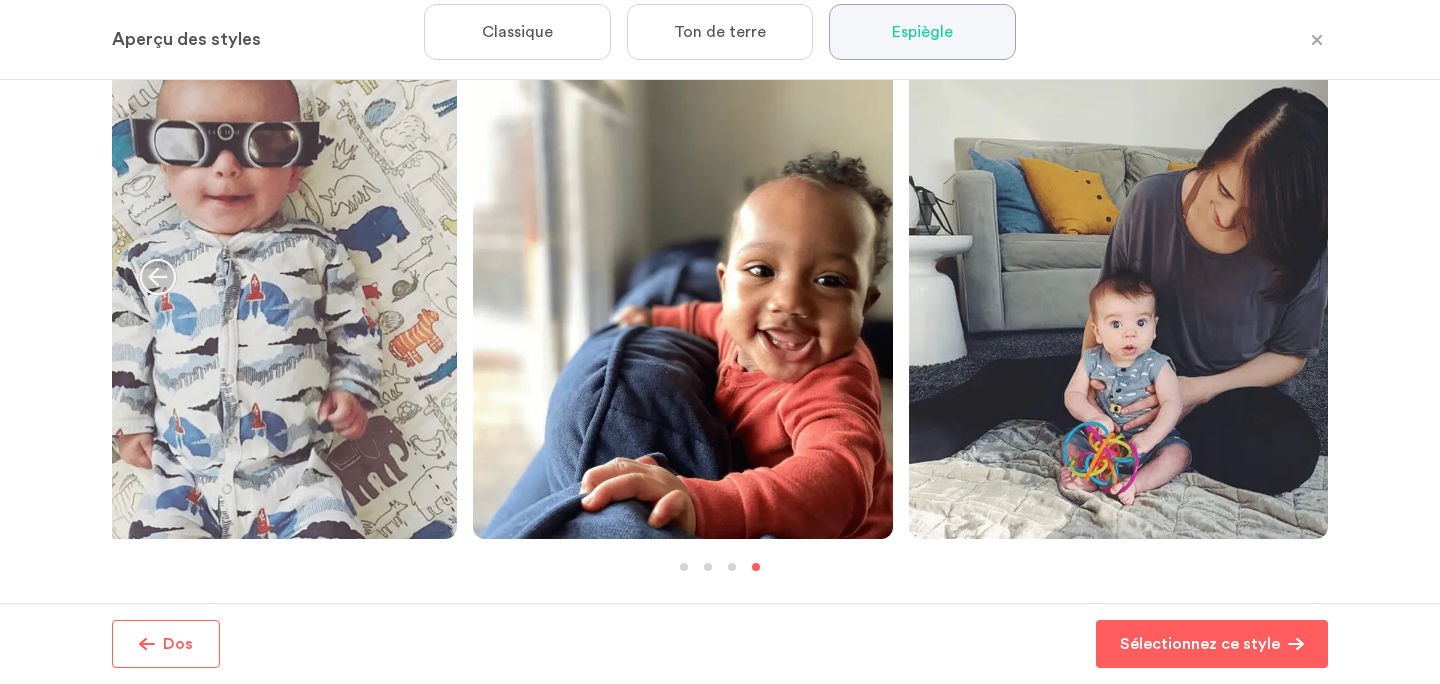 click on "Dos" at bounding box center (178, 644) 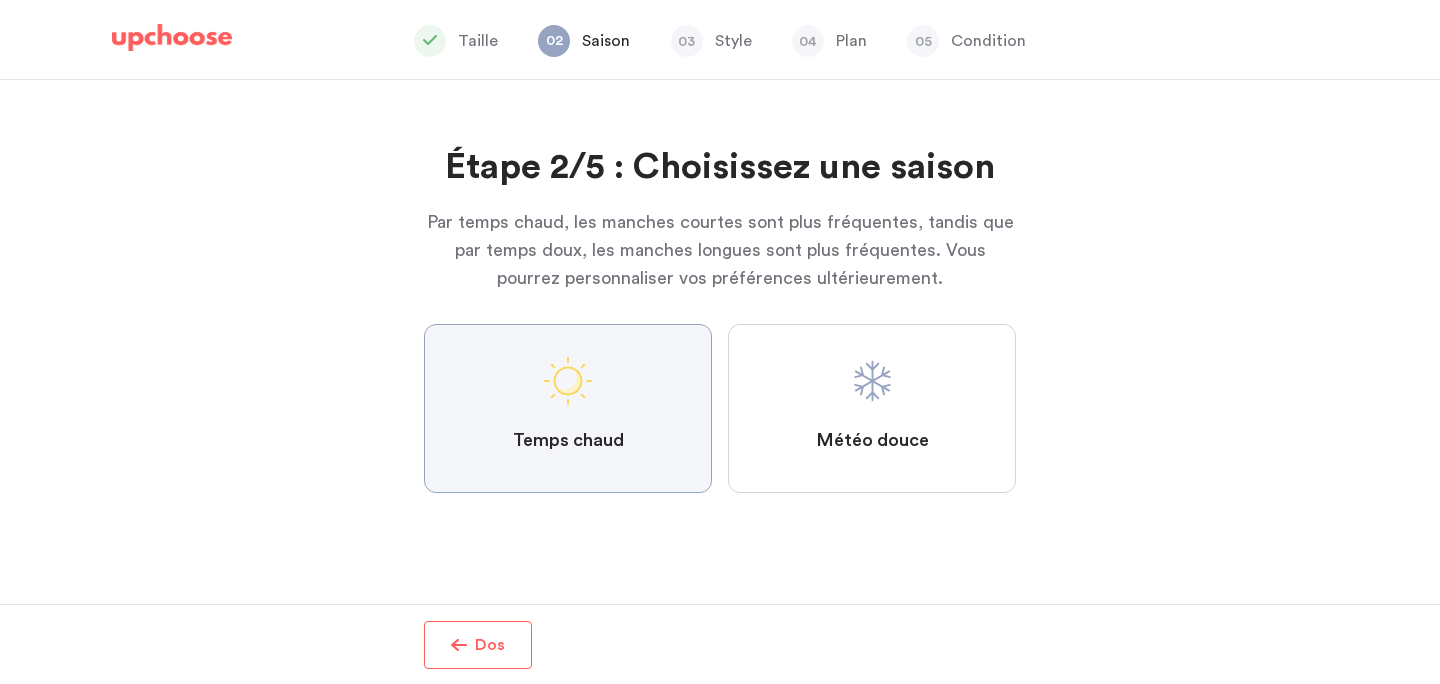 scroll, scrollTop: 0, scrollLeft: 0, axis: both 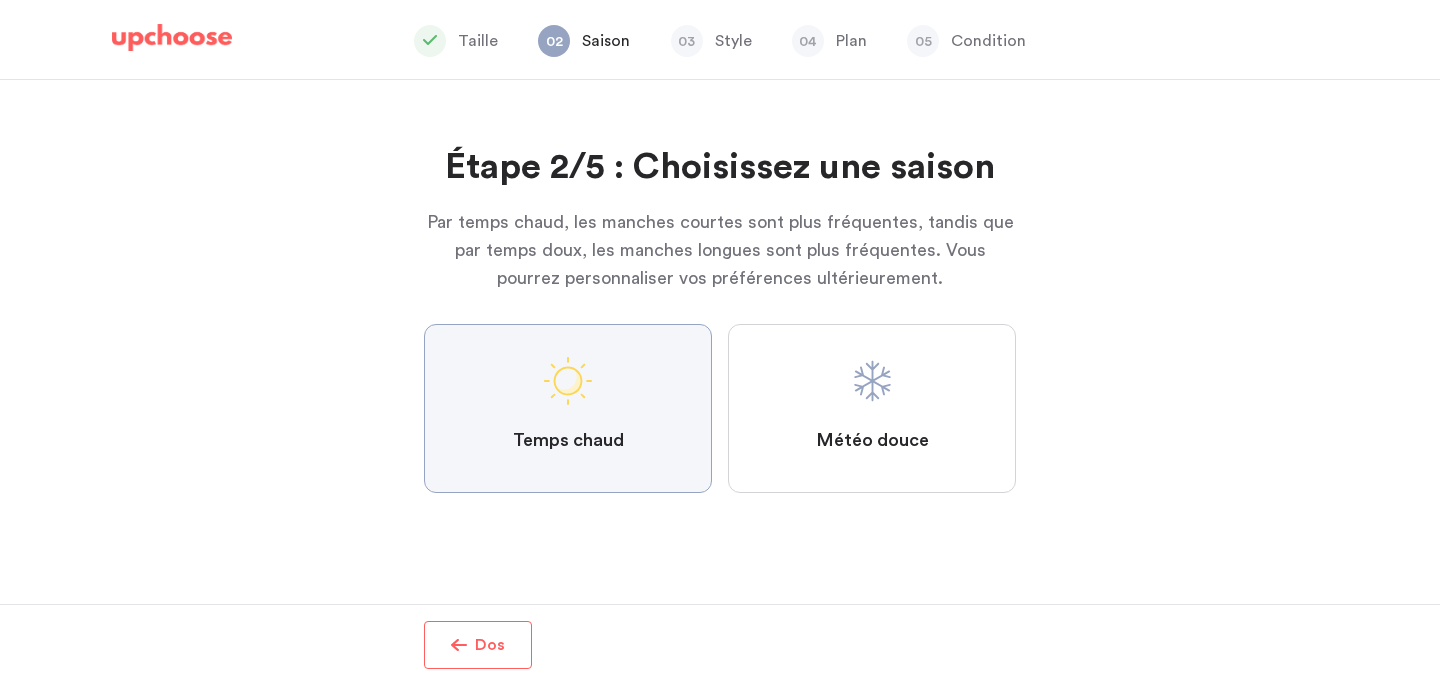 click on "Temps chaud" at bounding box center (568, 408) 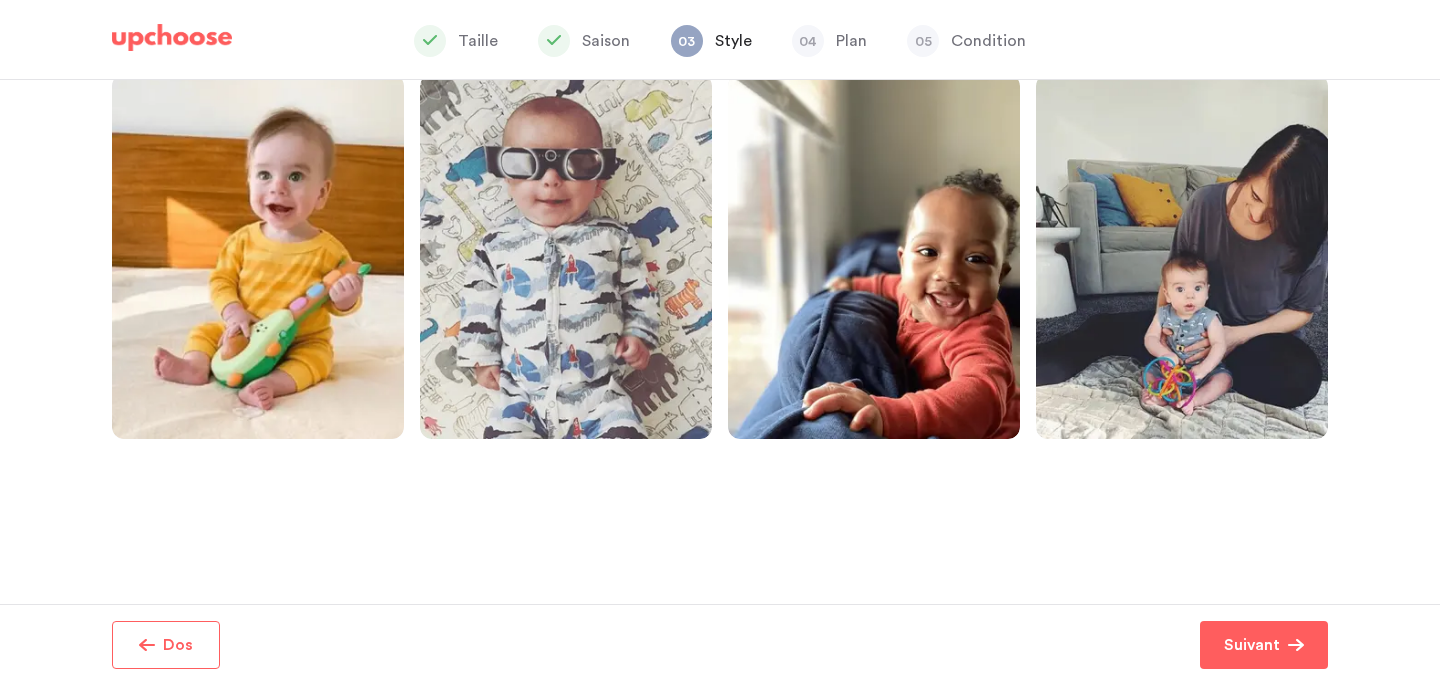 scroll, scrollTop: 471, scrollLeft: 0, axis: vertical 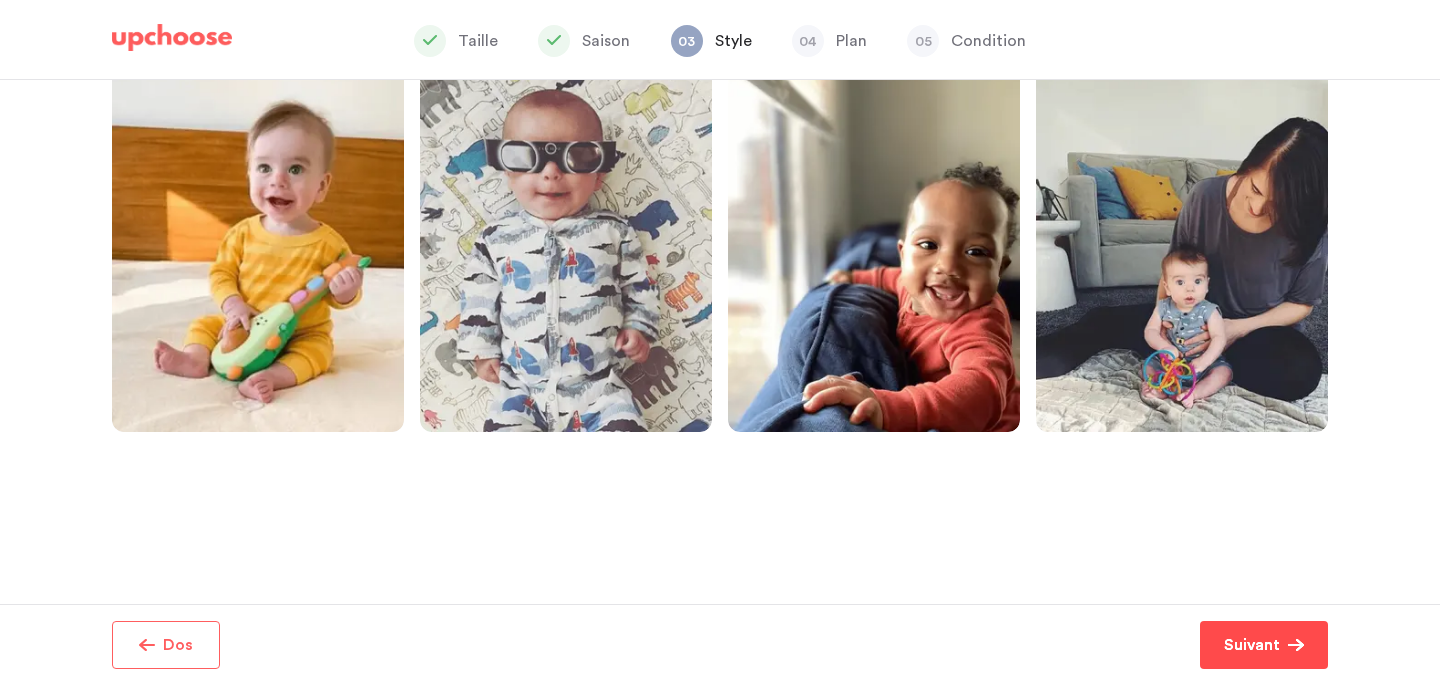 click on "Suivant" at bounding box center [1252, 645] 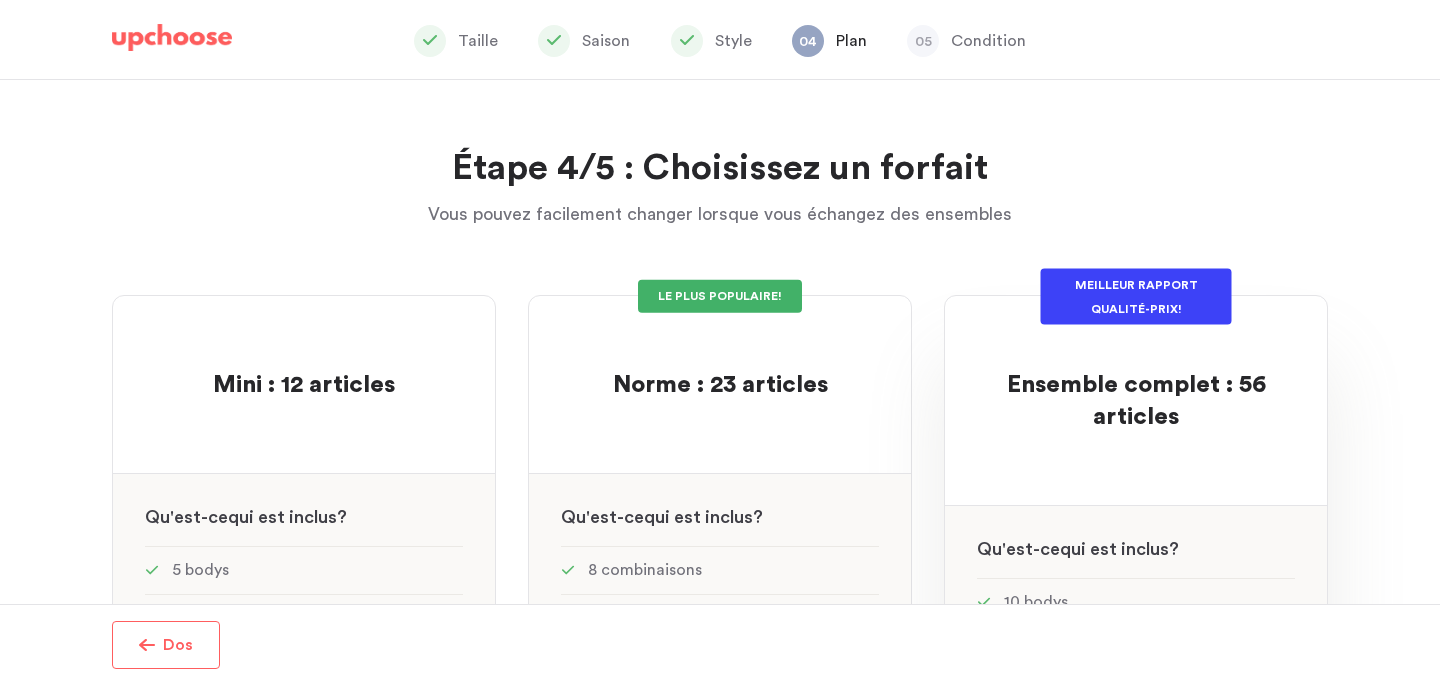 click on "MEILLEUR RAPPORT QUALITÉ-PRIX!" at bounding box center (1136, 296) 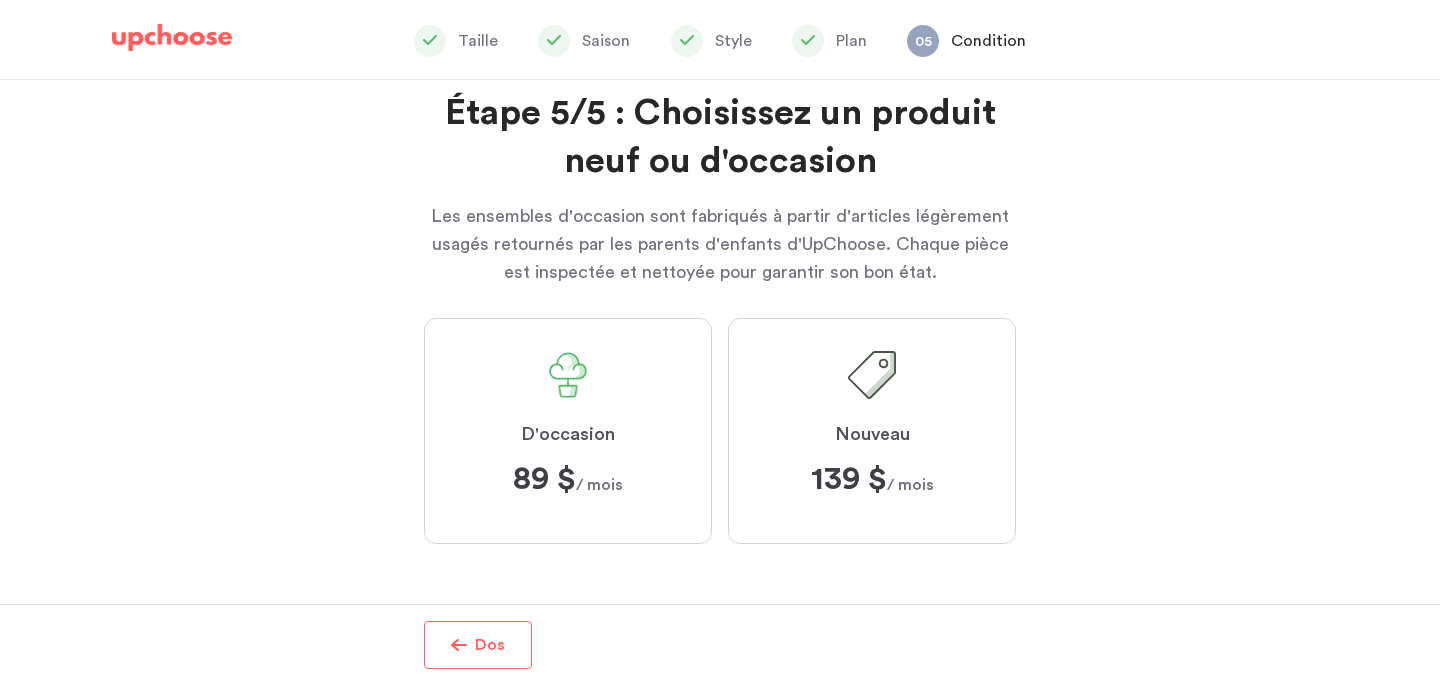 scroll, scrollTop: 0, scrollLeft: 0, axis: both 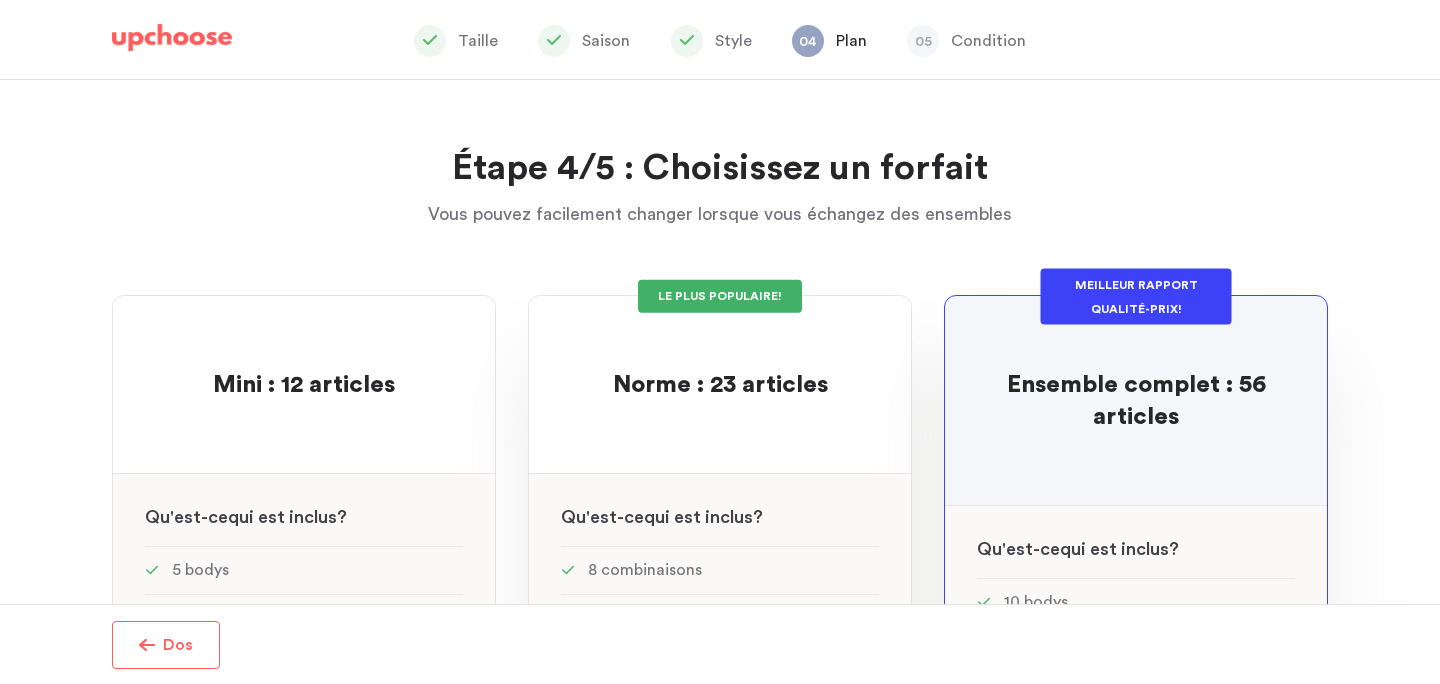 click on "8 combinaisons" at bounding box center [200, 570] 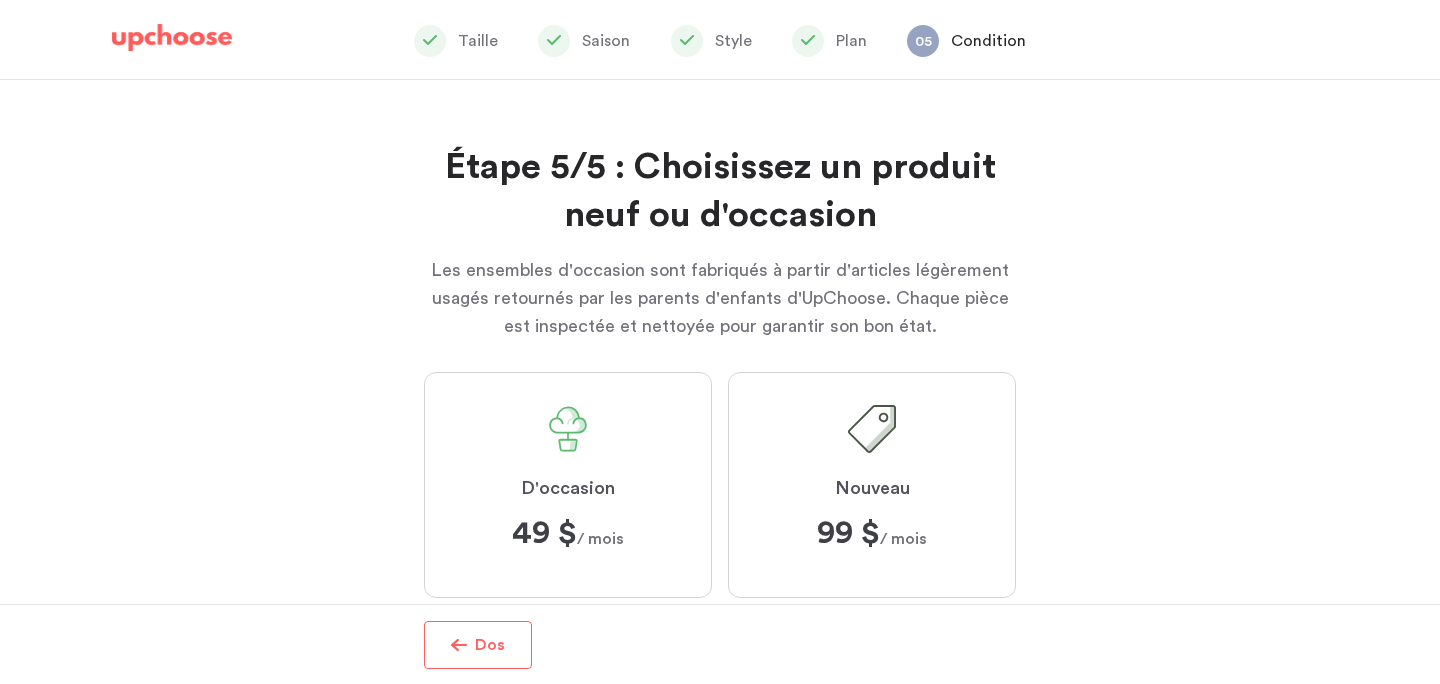 click on "99 $" at bounding box center [848, 533] 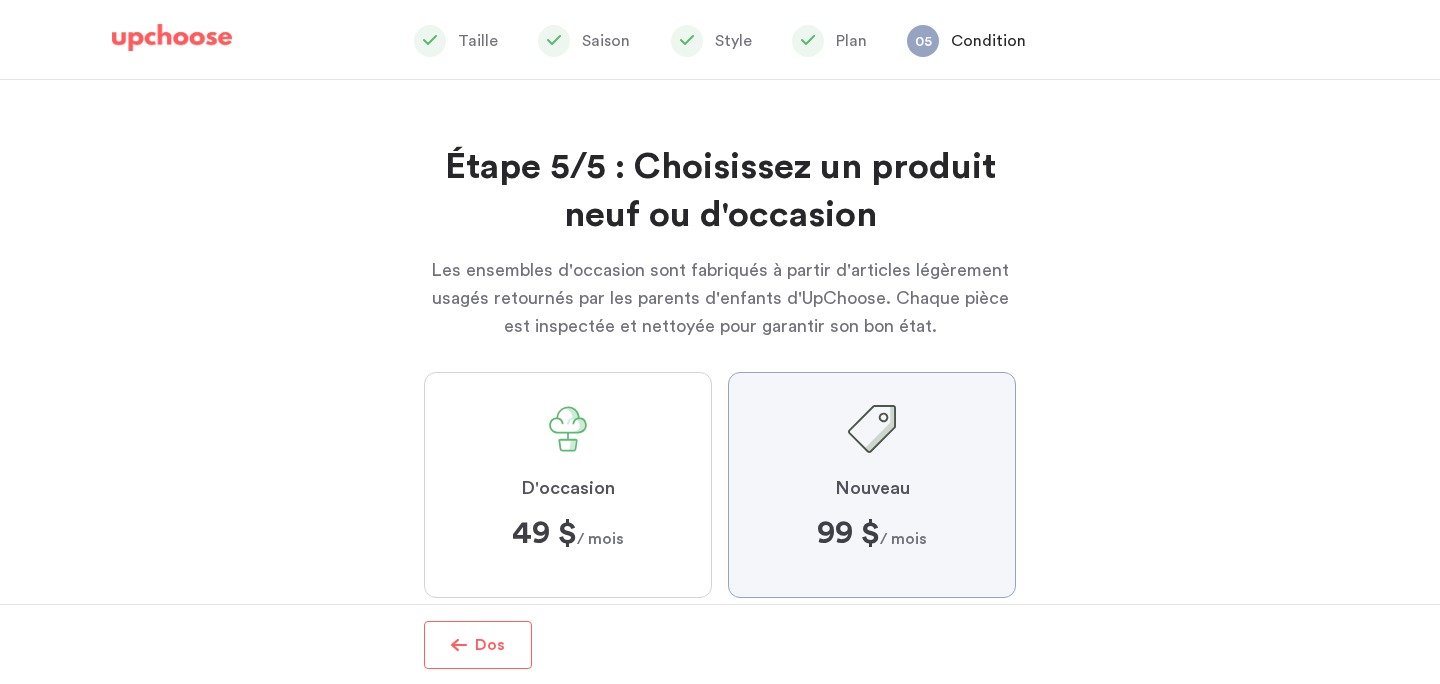 click on "Nouveau 99 $ ﻿ 99 $  / mois" at bounding box center (0, 0) 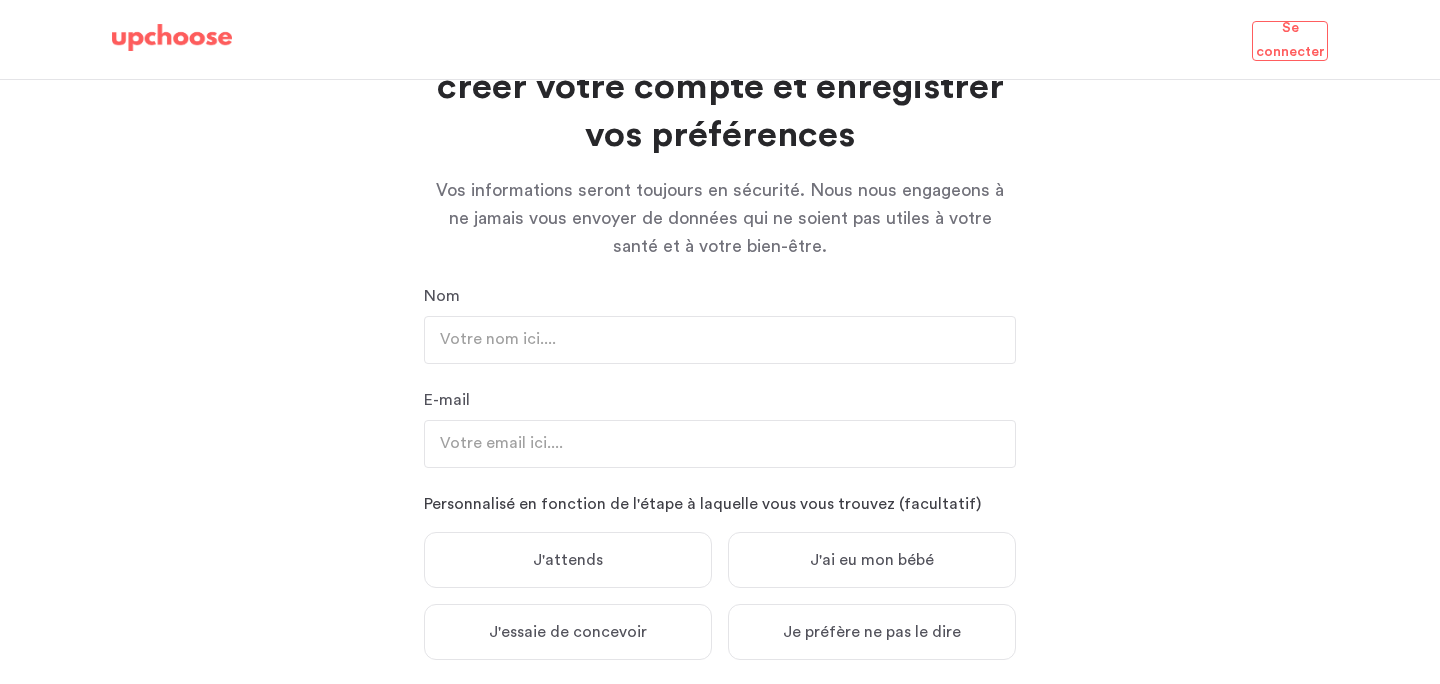 scroll, scrollTop: 313, scrollLeft: 0, axis: vertical 